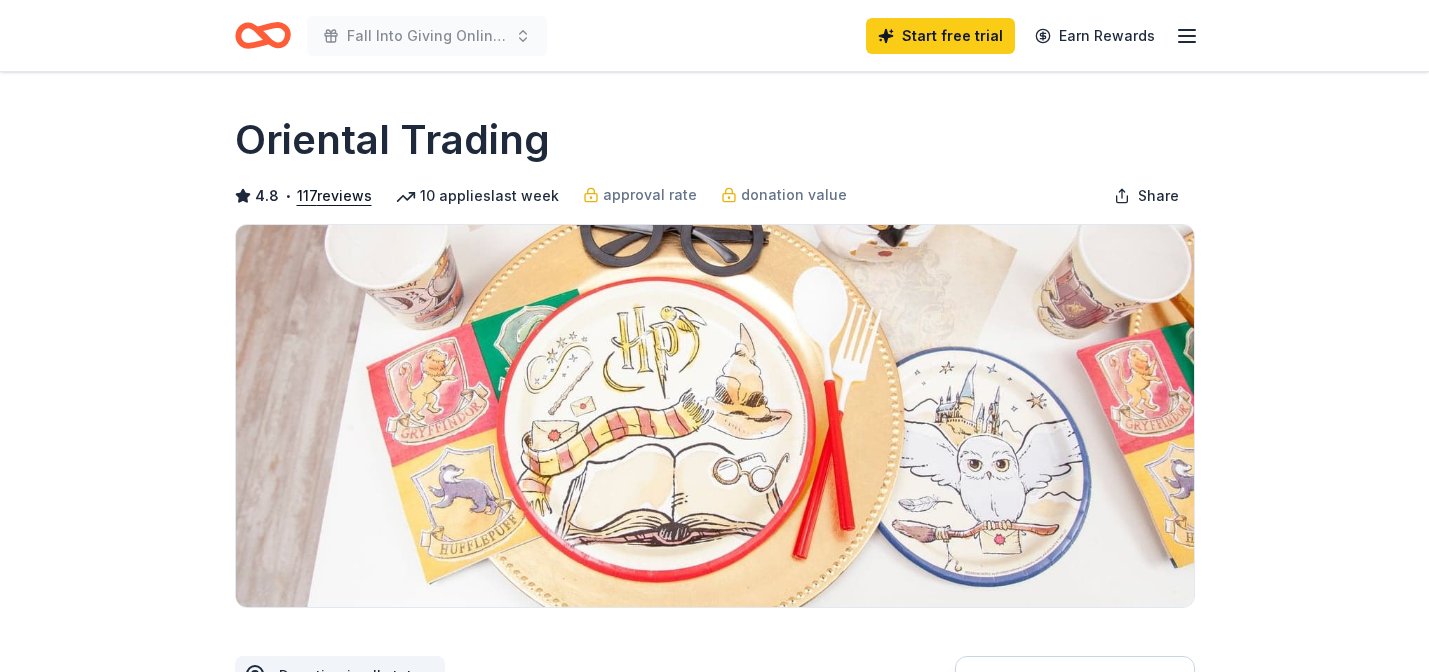 scroll, scrollTop: 0, scrollLeft: 0, axis: both 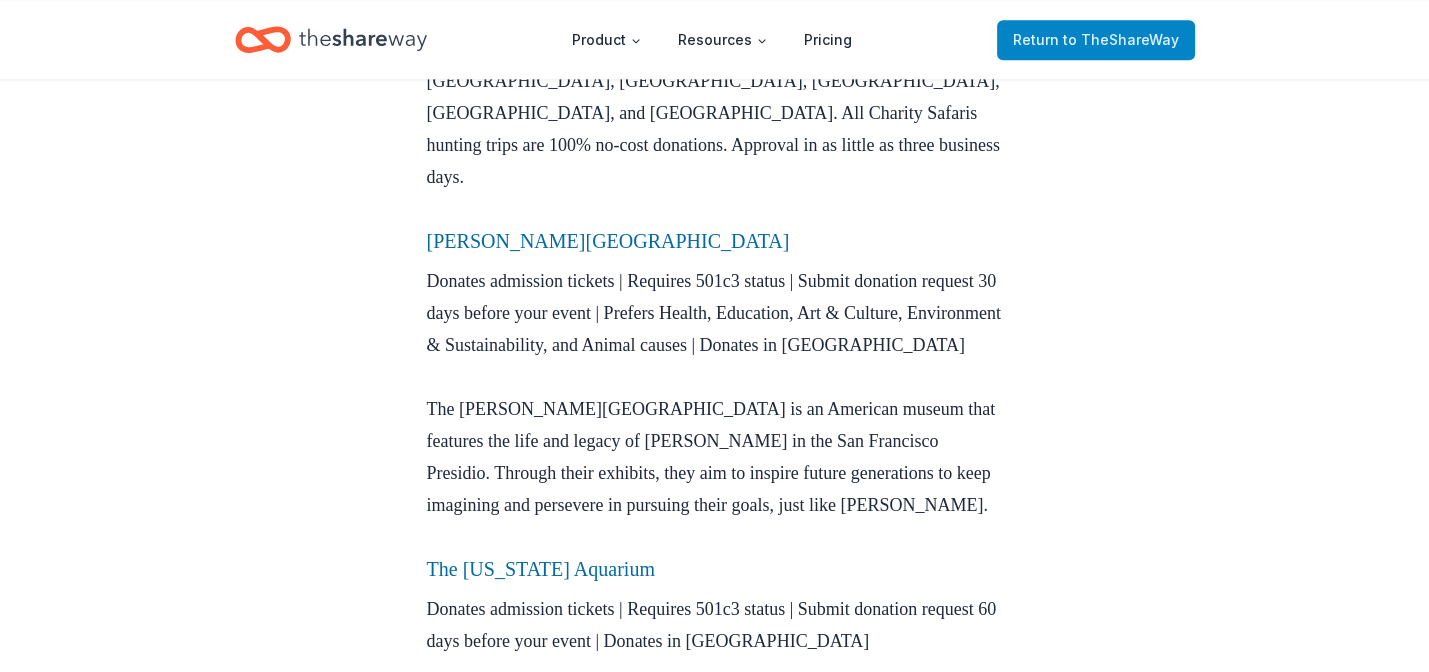 click on "to TheShareWay" at bounding box center (1121, 39) 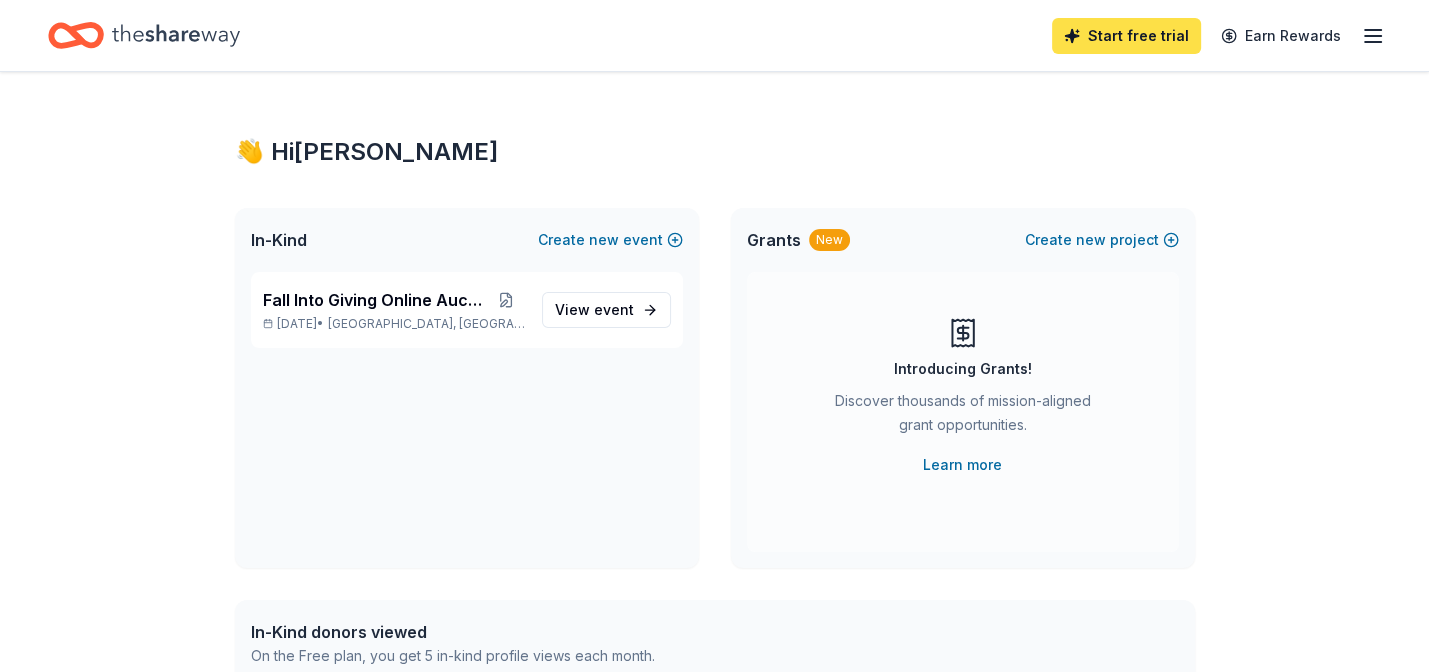 click on "Start free  trial" at bounding box center (1126, 36) 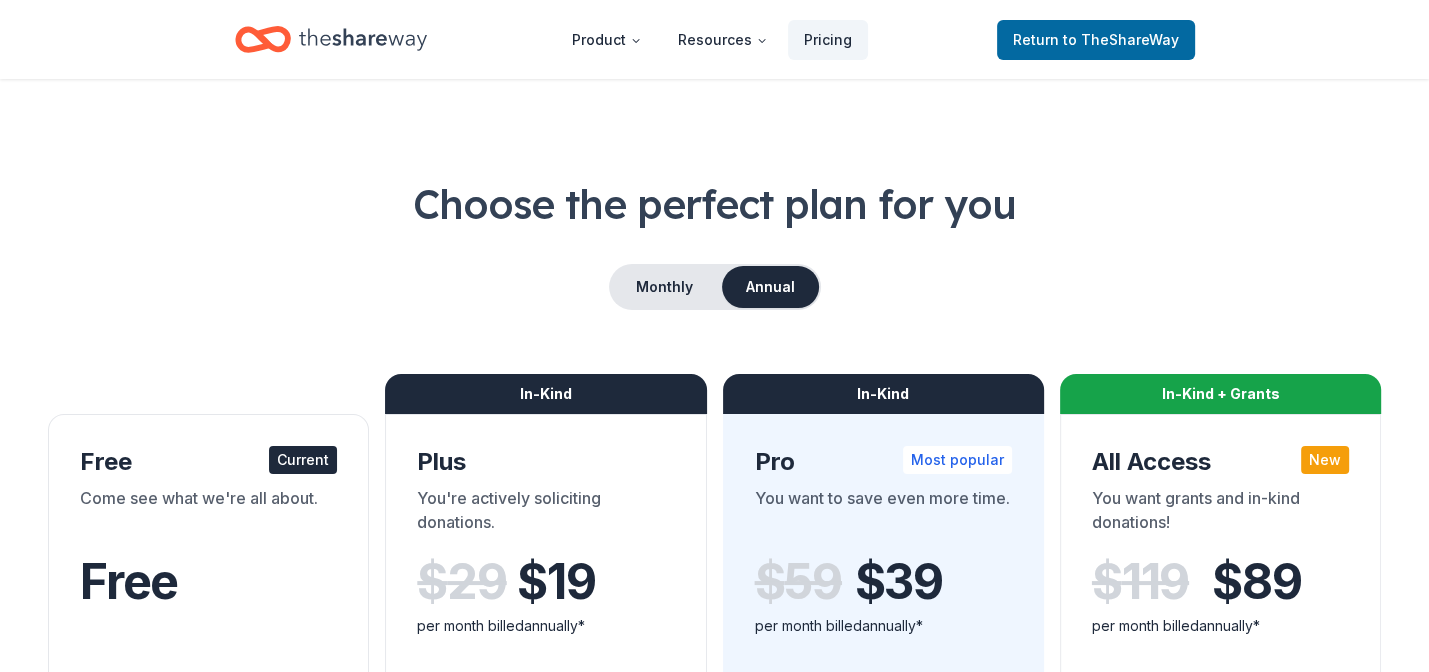 scroll, scrollTop: 0, scrollLeft: 0, axis: both 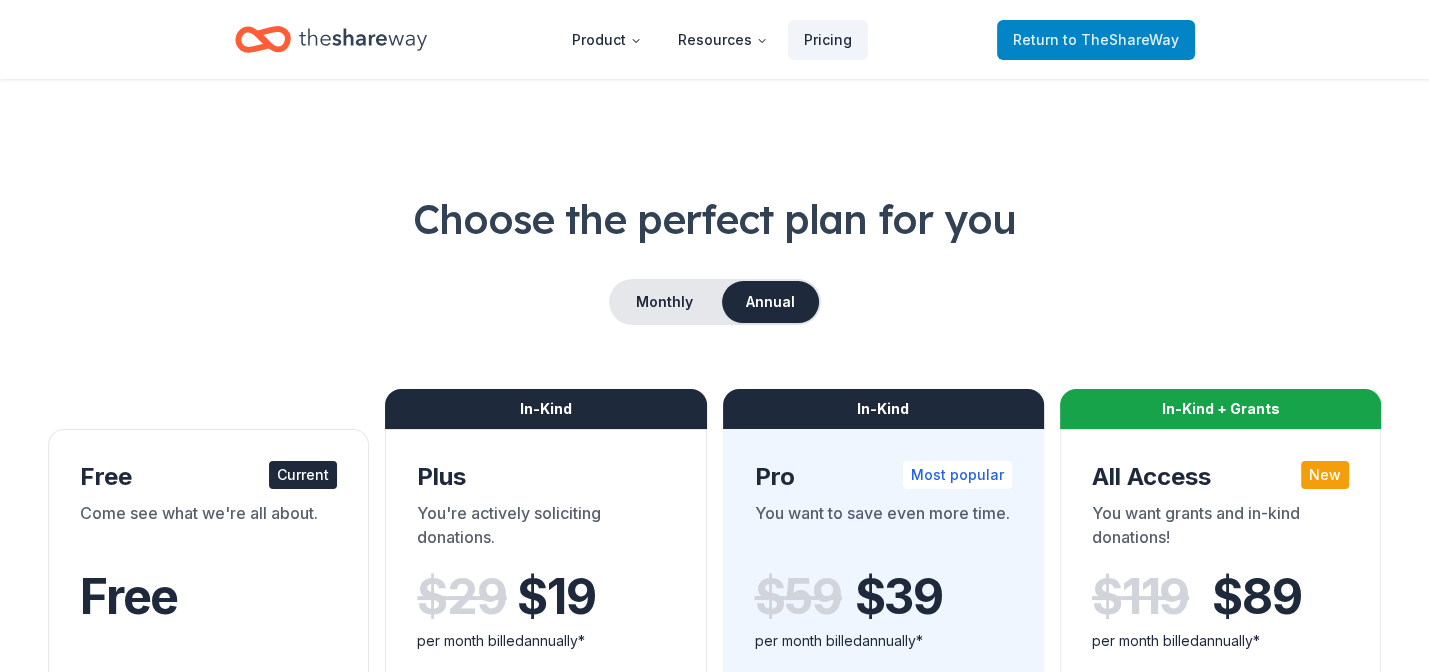 click on "to TheShareWay" at bounding box center (1121, 39) 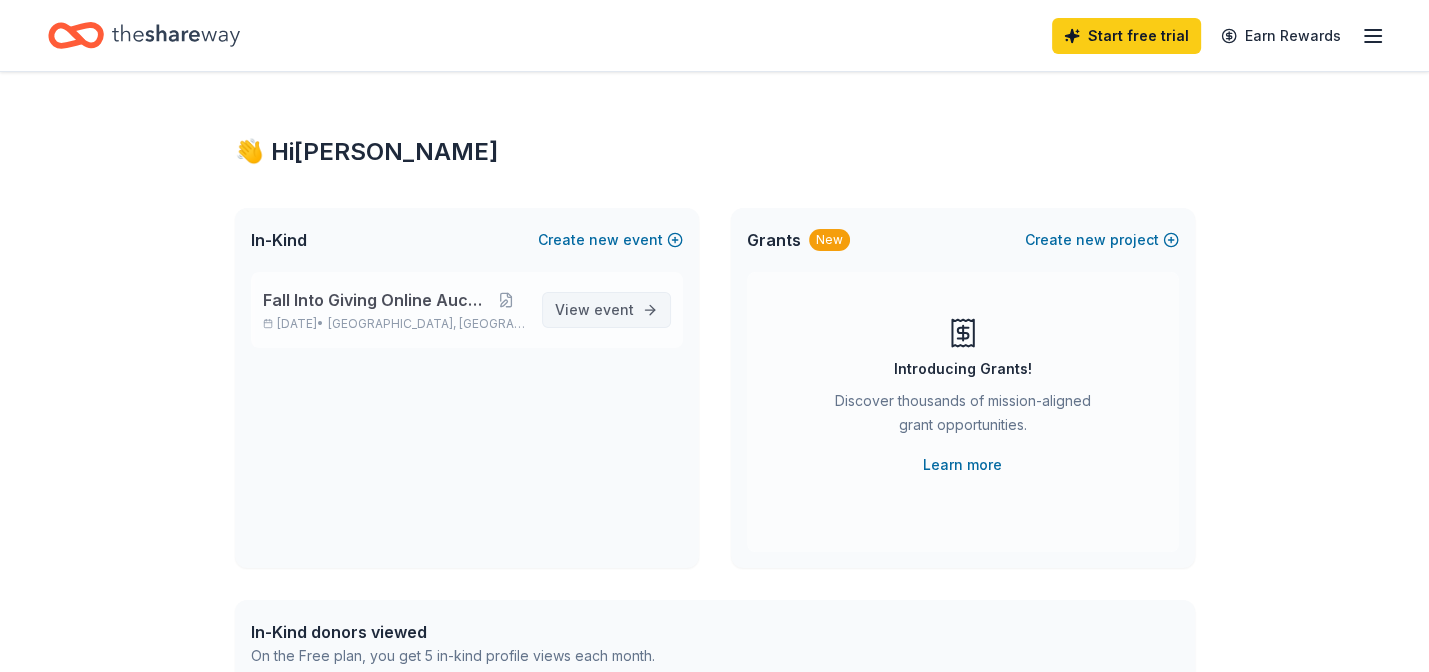 click on "event" at bounding box center (614, 309) 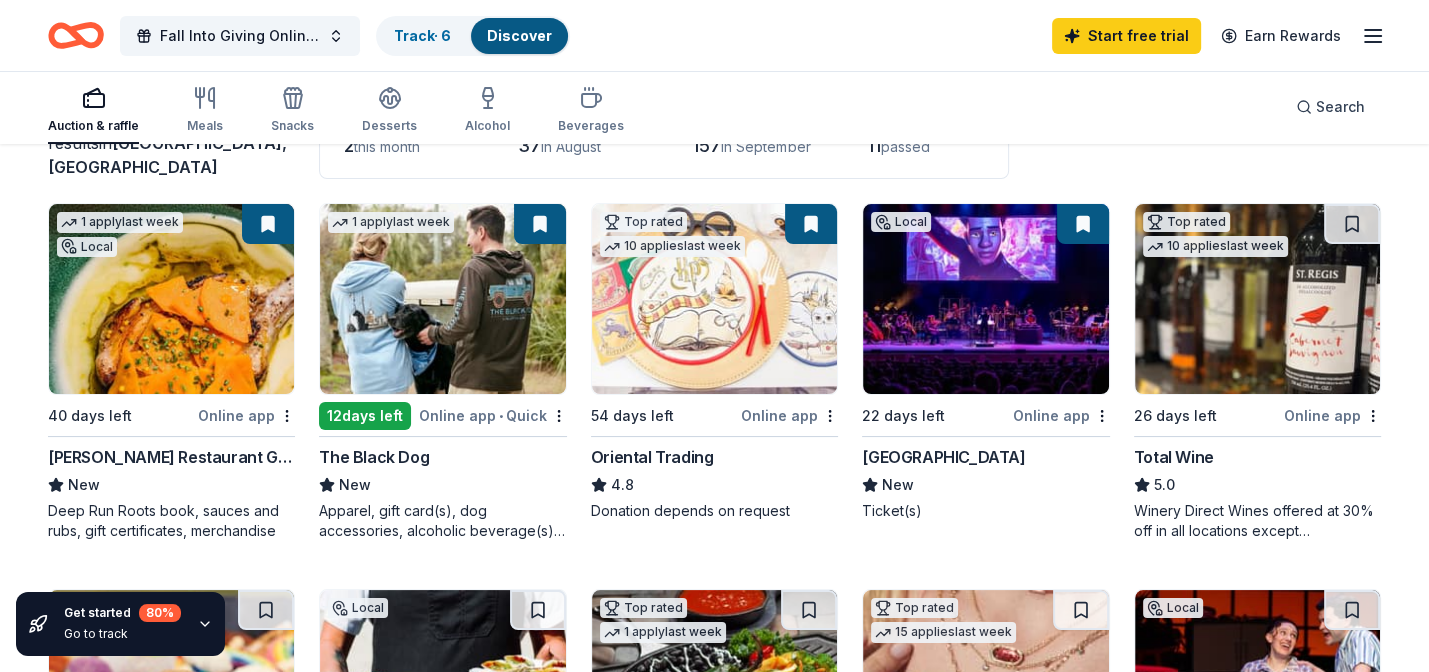 scroll, scrollTop: 200, scrollLeft: 0, axis: vertical 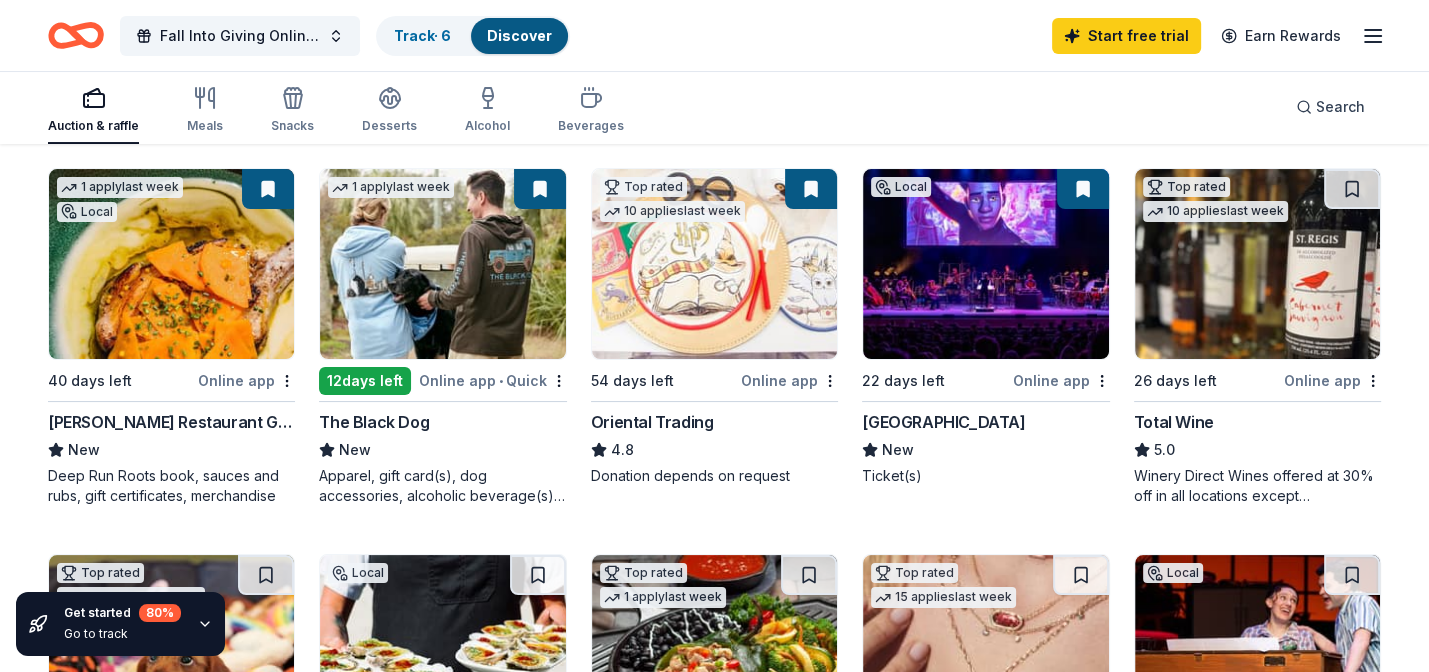 click at bounding box center (985, 264) 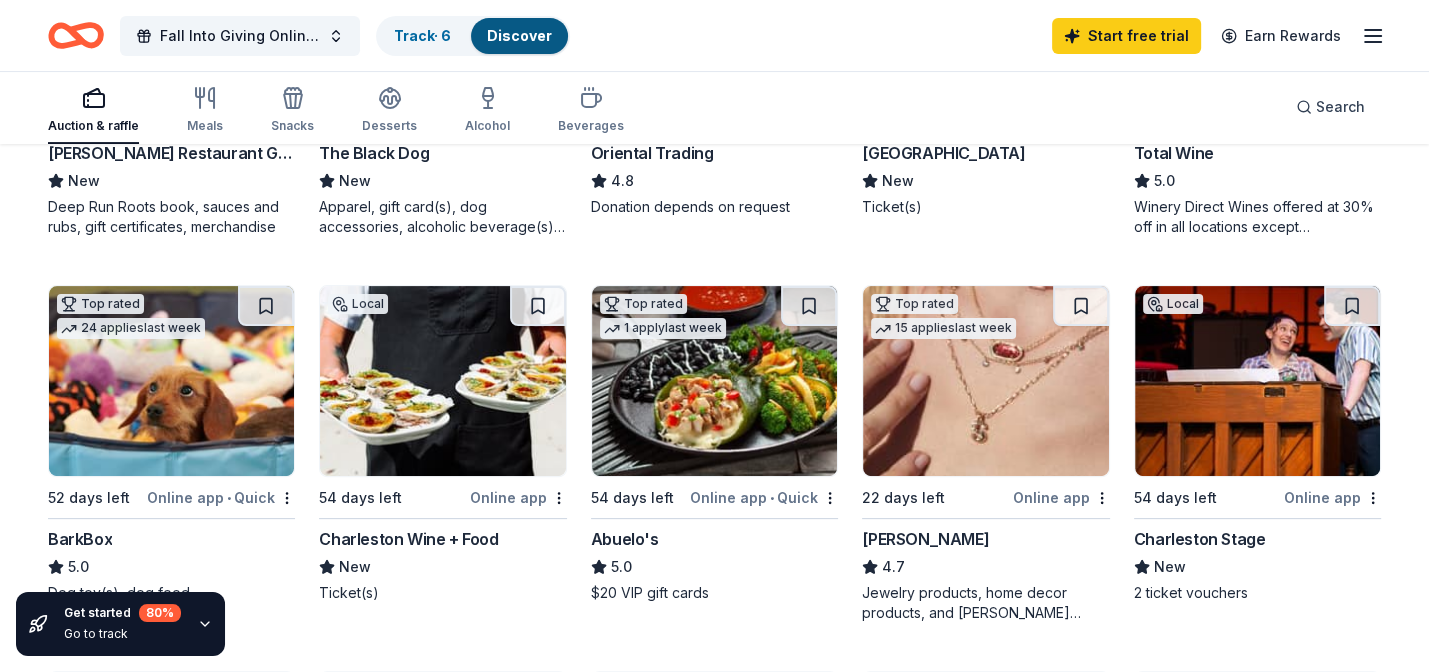 scroll, scrollTop: 500, scrollLeft: 0, axis: vertical 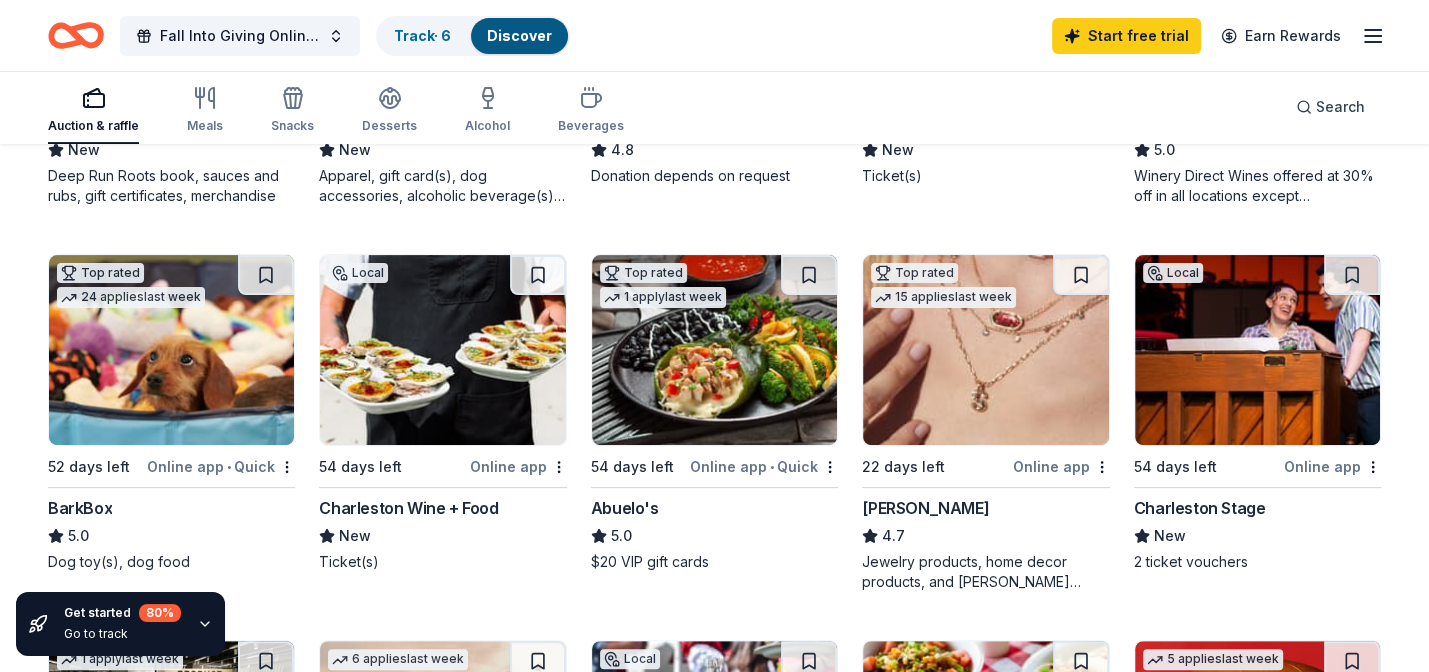 click at bounding box center (171, 350) 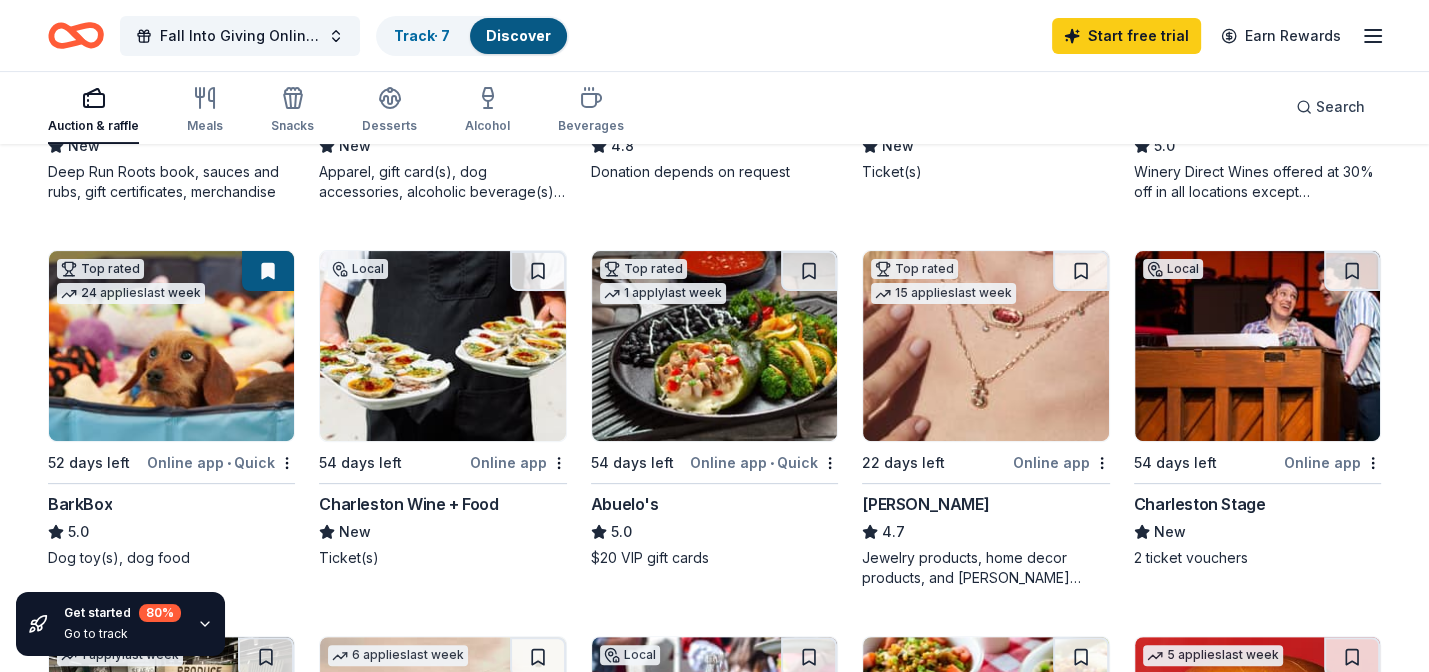 scroll, scrollTop: 500, scrollLeft: 0, axis: vertical 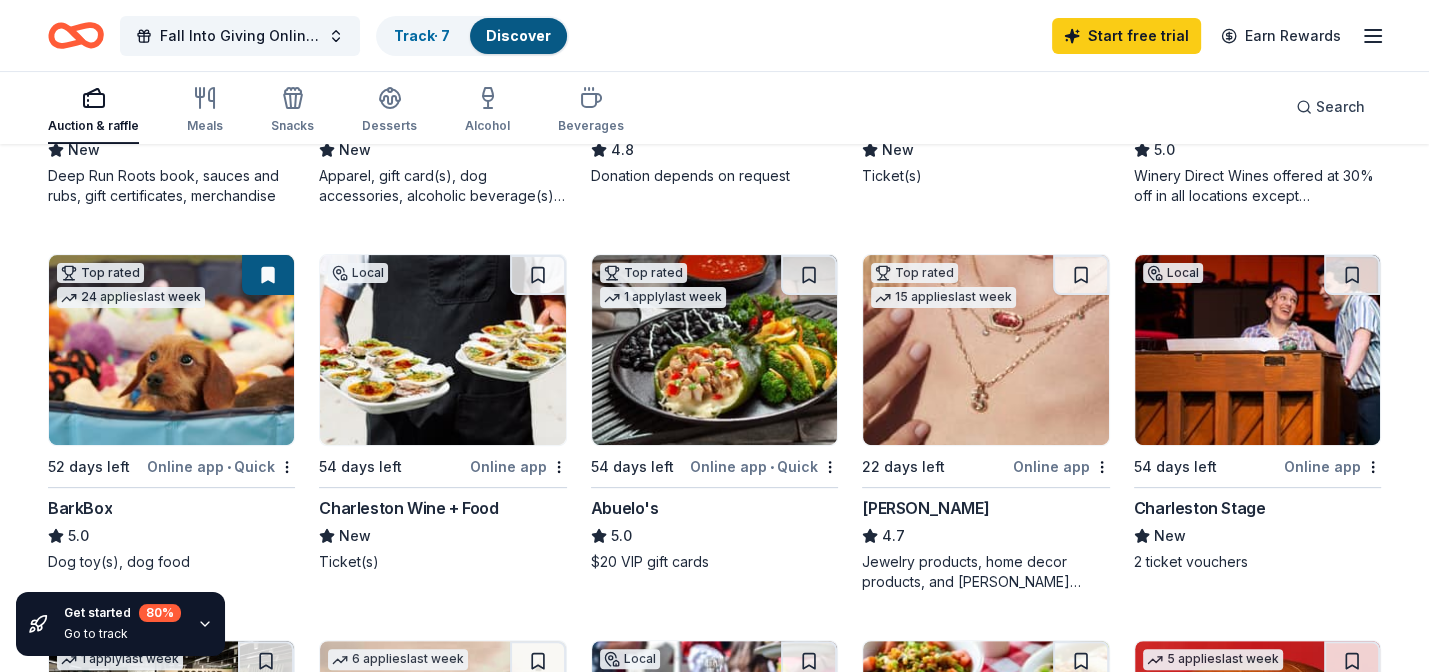 click at bounding box center [442, 350] 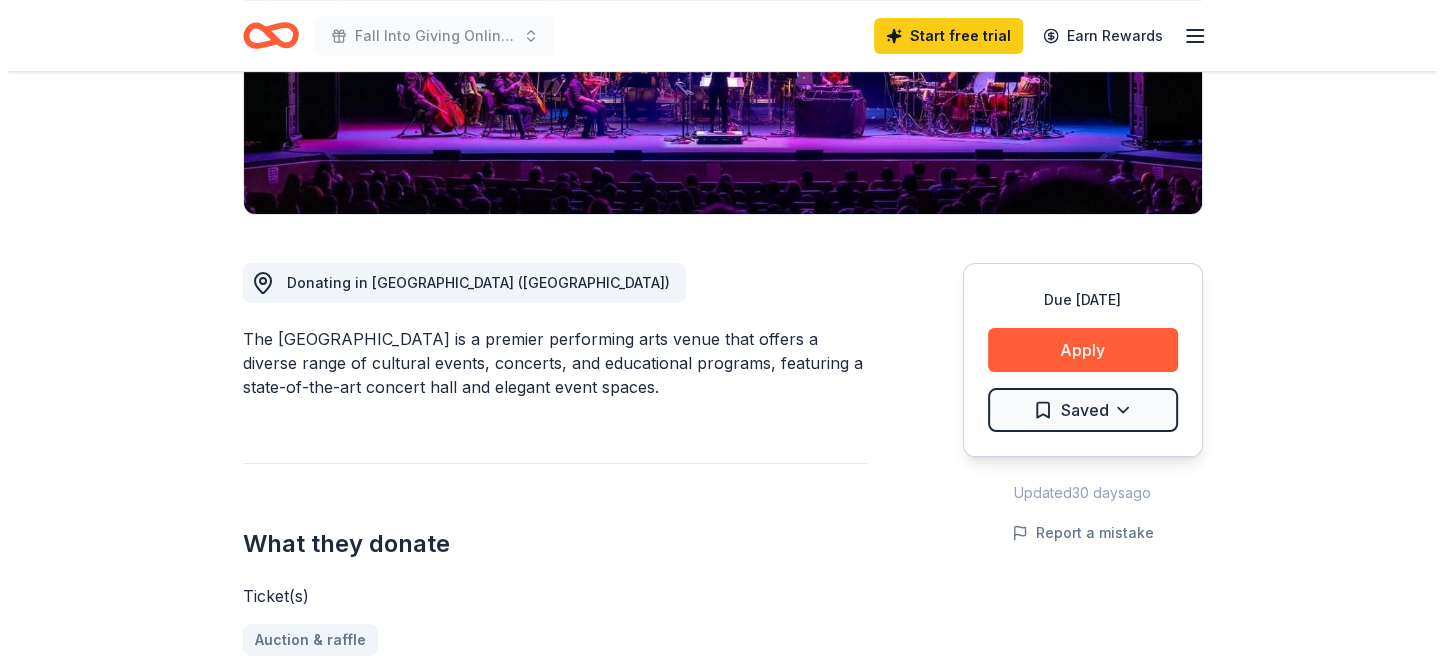 scroll, scrollTop: 500, scrollLeft: 0, axis: vertical 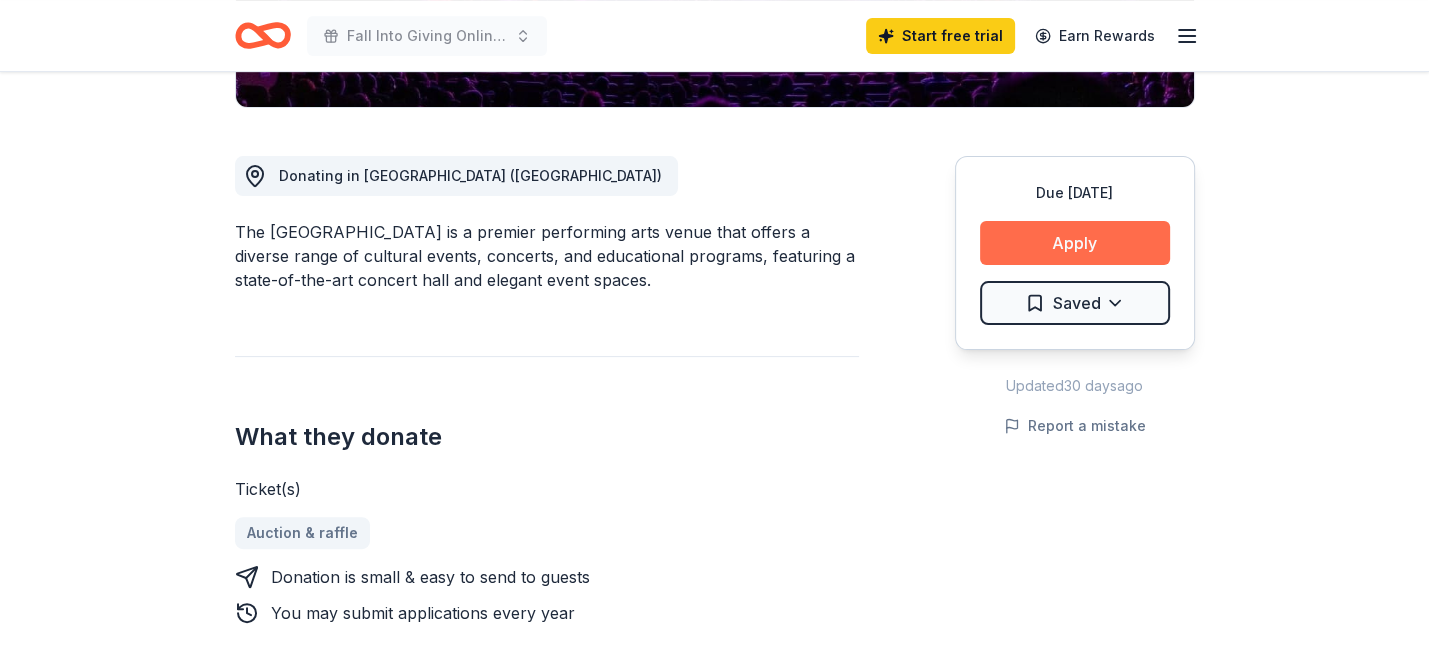 click on "Apply" at bounding box center (1075, 243) 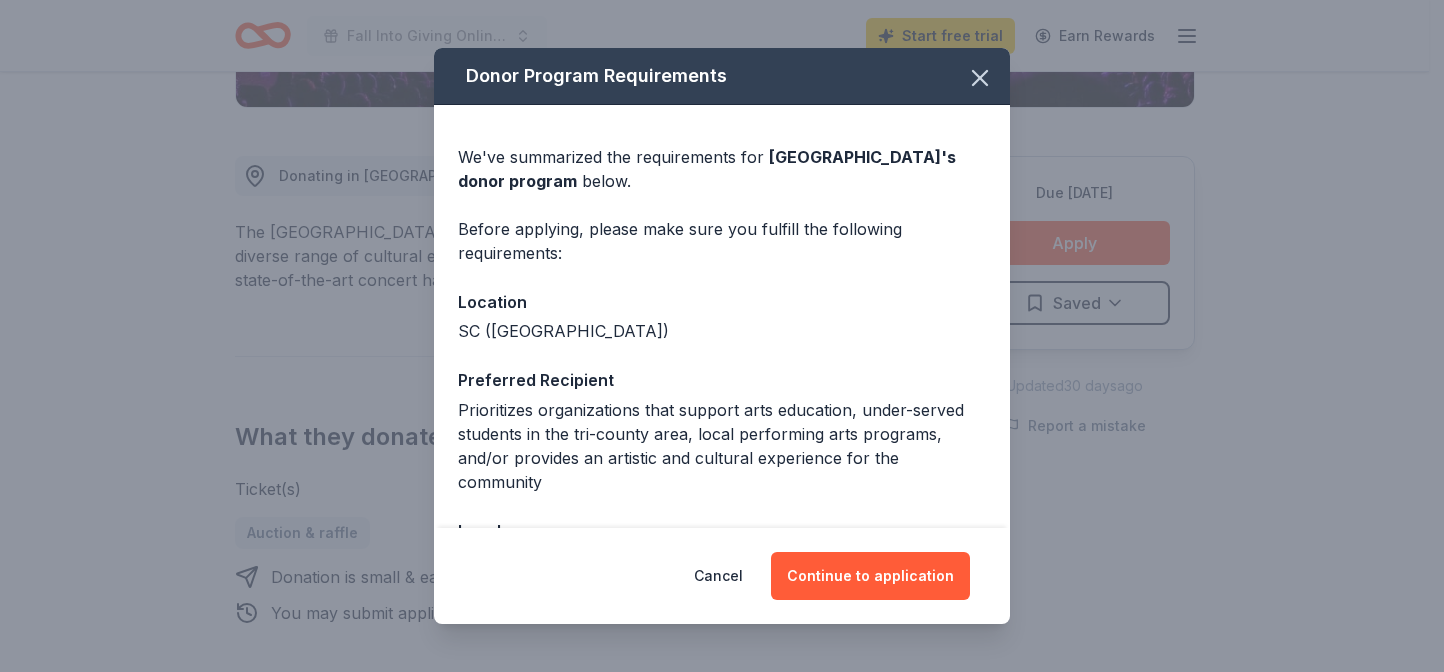 scroll, scrollTop: 150, scrollLeft: 0, axis: vertical 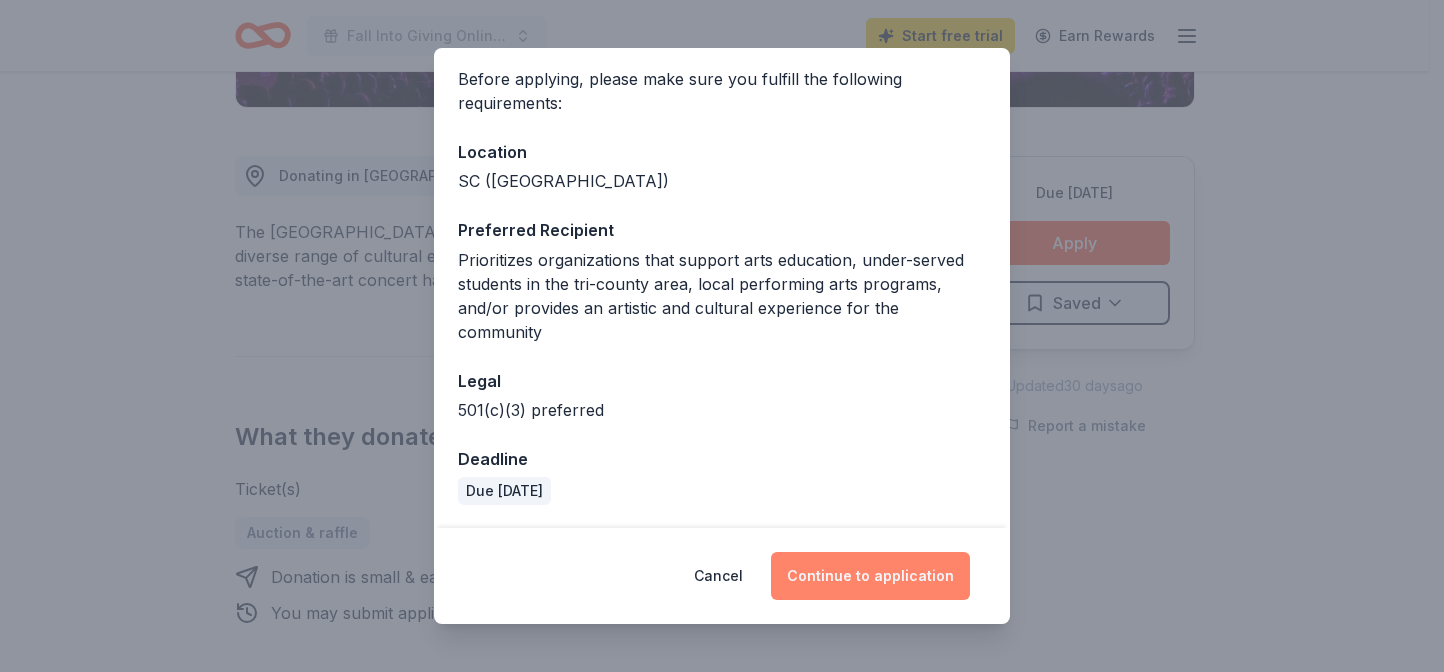 click on "Continue to application" at bounding box center [870, 576] 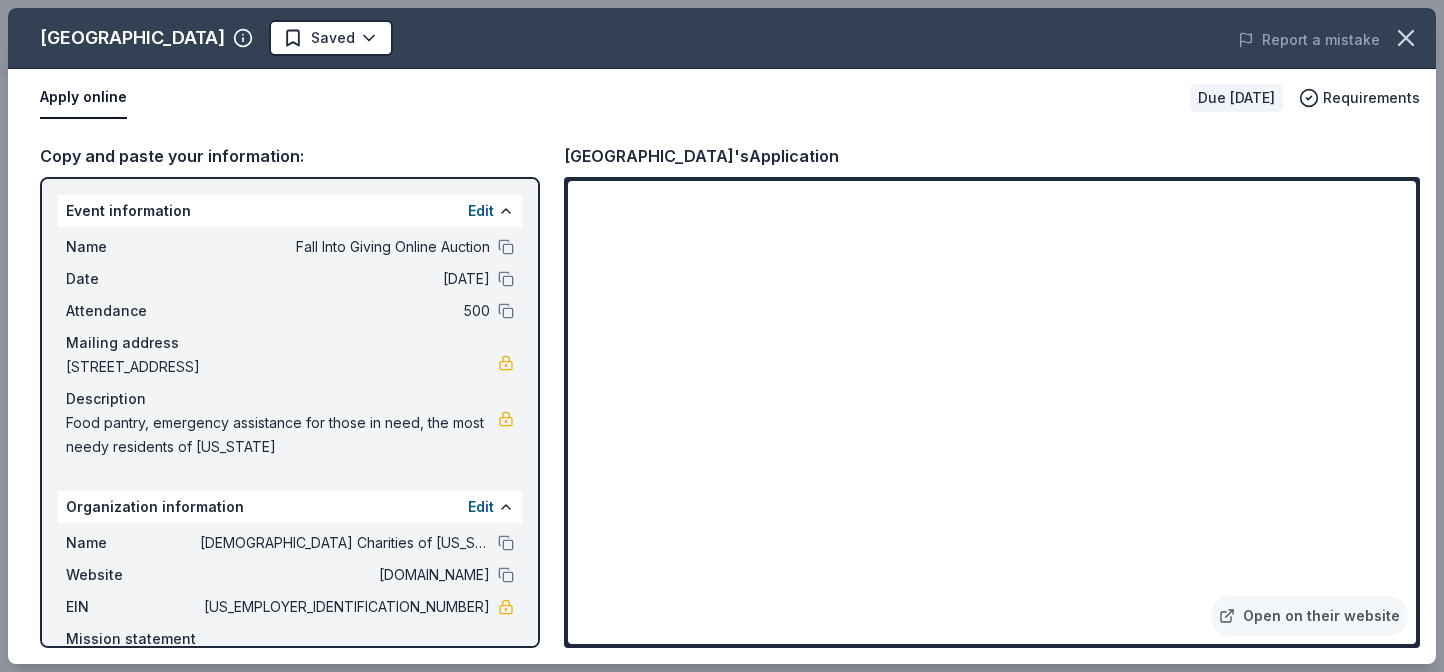 click on "Fall Into Giving Online Auction Start free  trial Earn Rewards Due in 22 days Share Charleston Gaillard Center New Share Donating in SC (Charleston) The Charleston Gaillard Center is a premier performing arts venue that offers a diverse range of cultural events, concerts, and educational programs, featuring a state-of-the-art concert hall and elegant event spaces. What they donate Ticket(s) Auction & raffle Donation is small & easy to send to guests You may submit applications every   year   Who they donate to  Preferred Prioritizes organizations that support arts education, under-served students in the tri-county area, local performing arts programs, and/or provides an artistic and cultural experience for the community Art & Culture Education Social Justice 501(c)(3) preferred Start free Pro trial to view approval rates and average donation values Due in 22 days Apply Saved Updated  30 days  ago Report a mistake New Be the first to review this company! Leave a review Similar donors Top rated 10   applies 4.8" at bounding box center (714, -164) 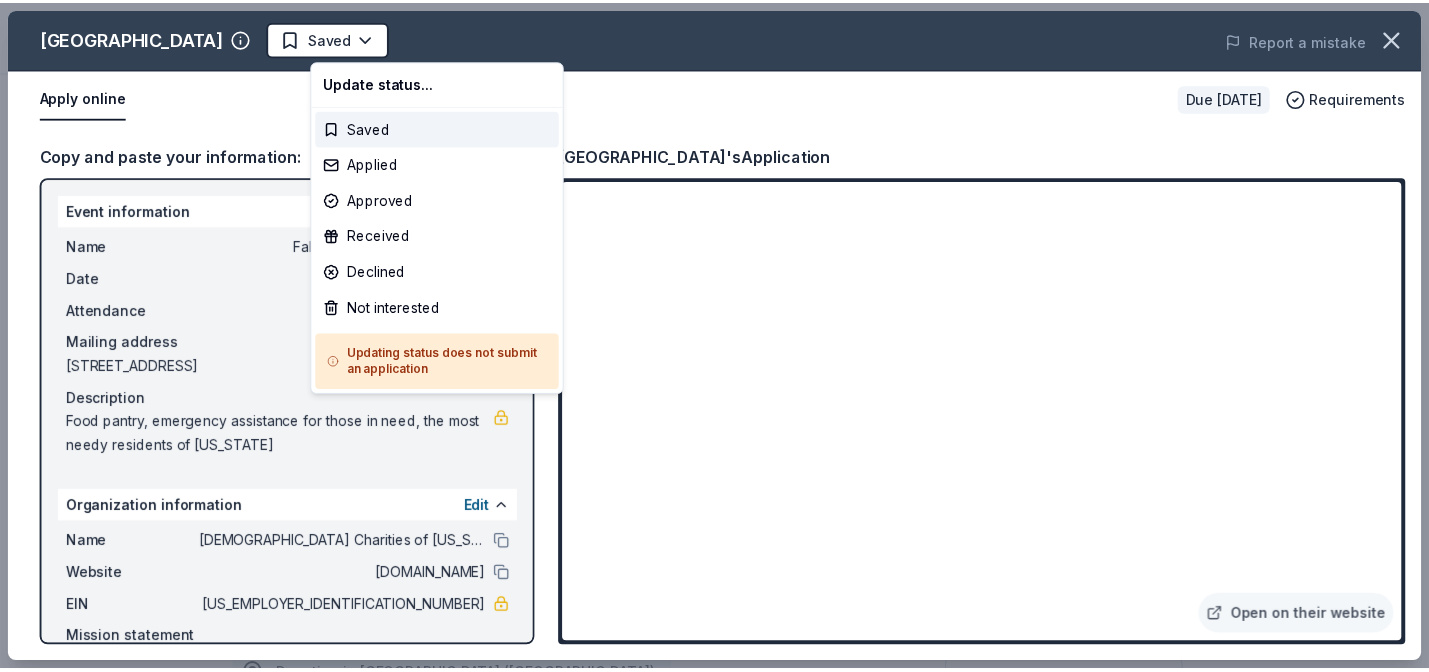 scroll, scrollTop: 0, scrollLeft: 0, axis: both 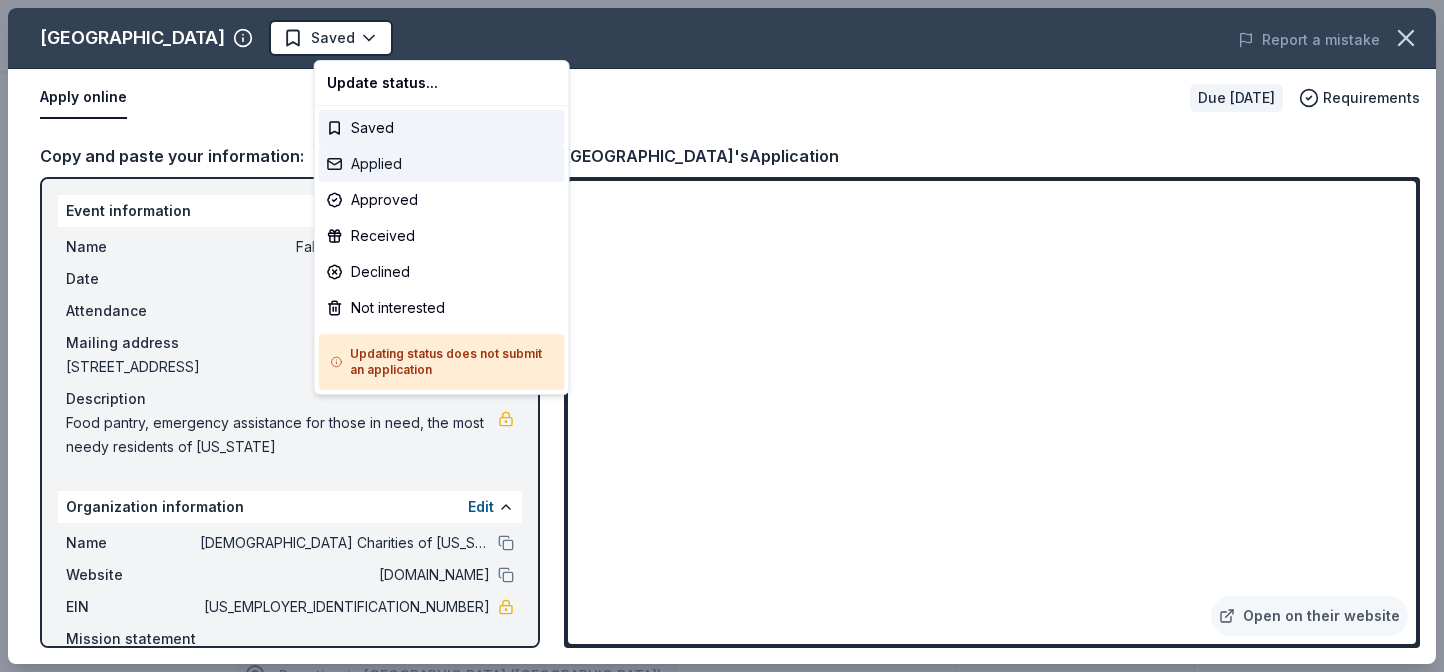 click on "Applied" at bounding box center (442, 164) 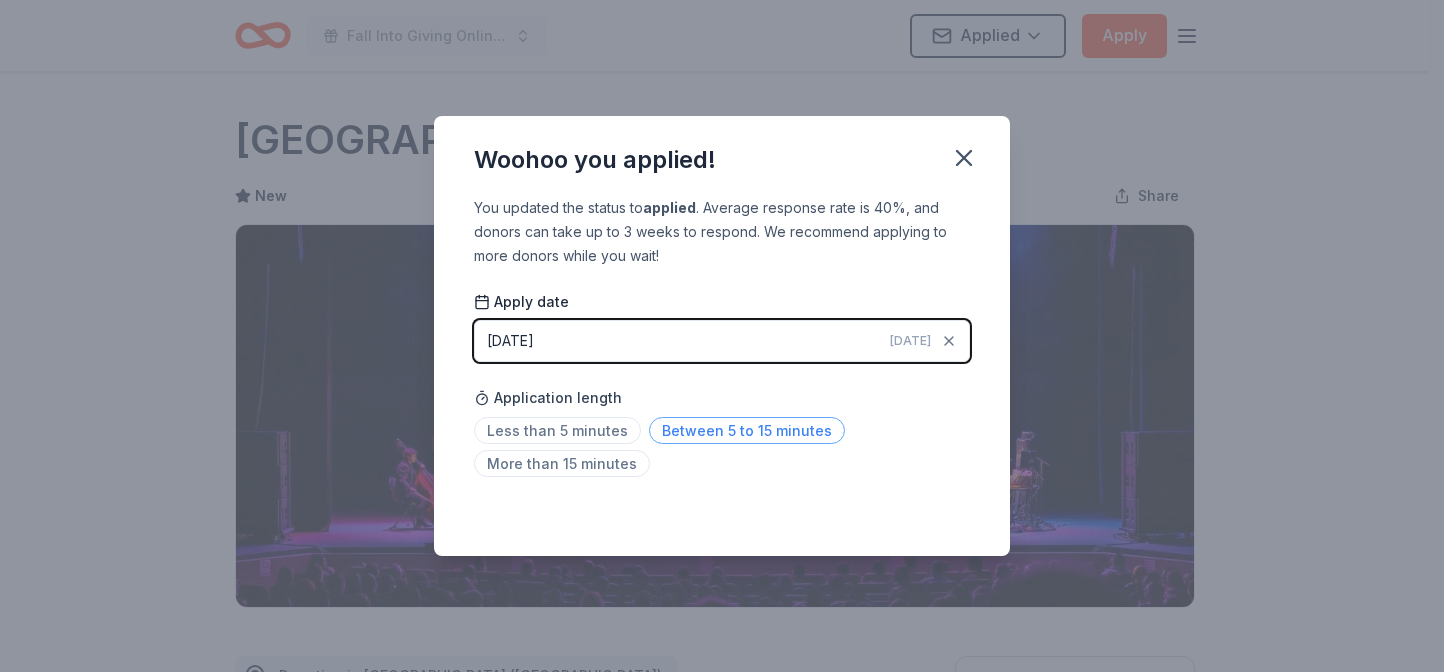 click on "Between 5 to 15 minutes" at bounding box center [747, 430] 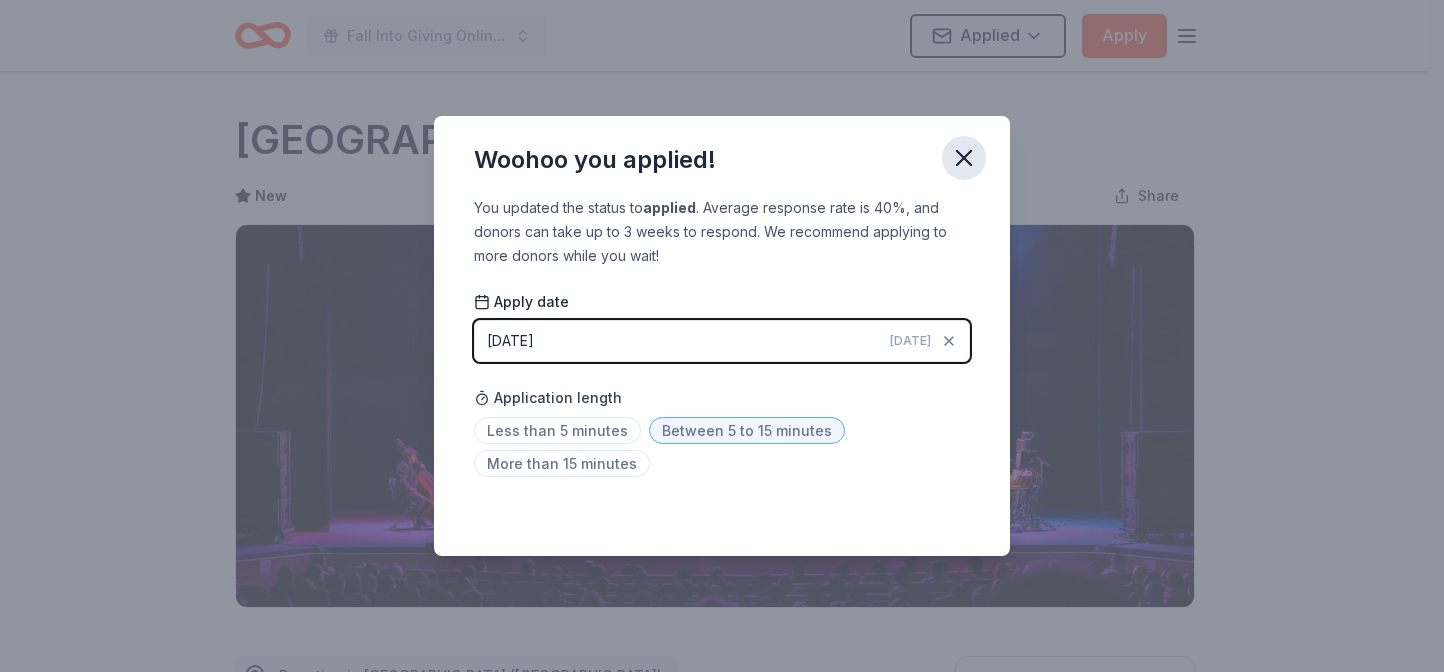 click 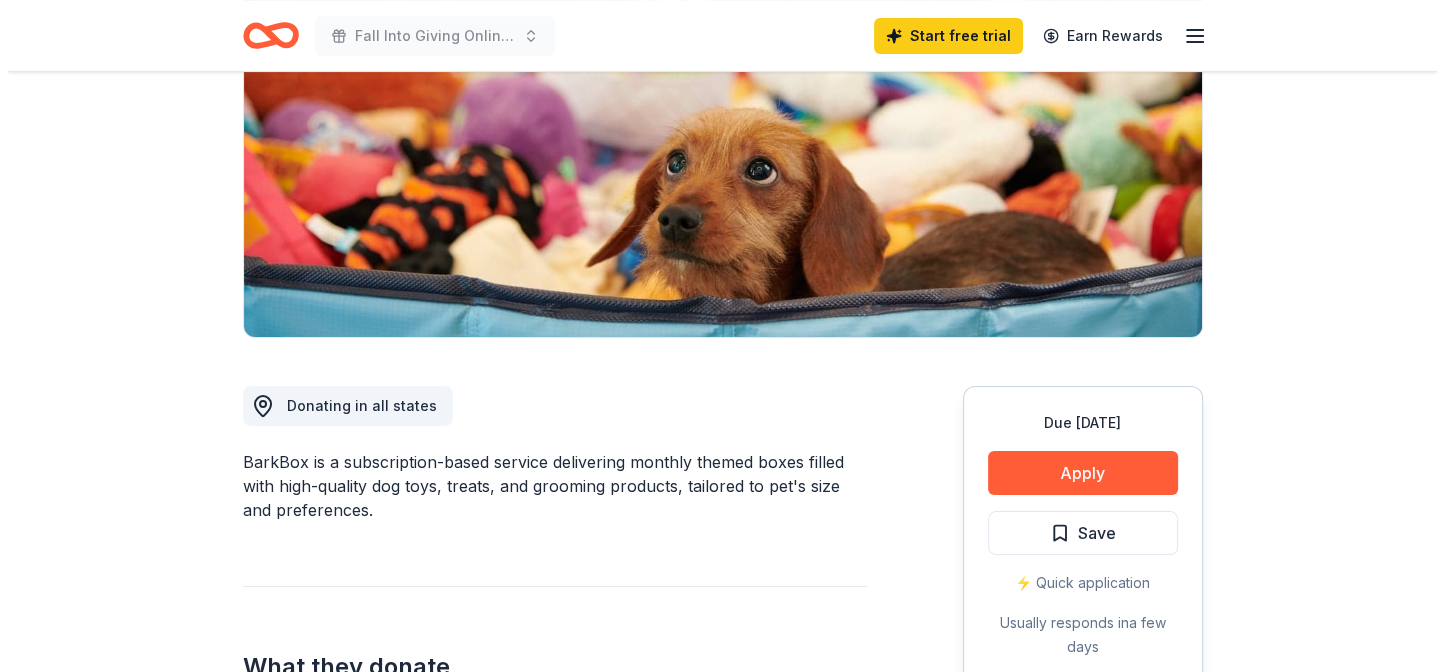 scroll, scrollTop: 300, scrollLeft: 0, axis: vertical 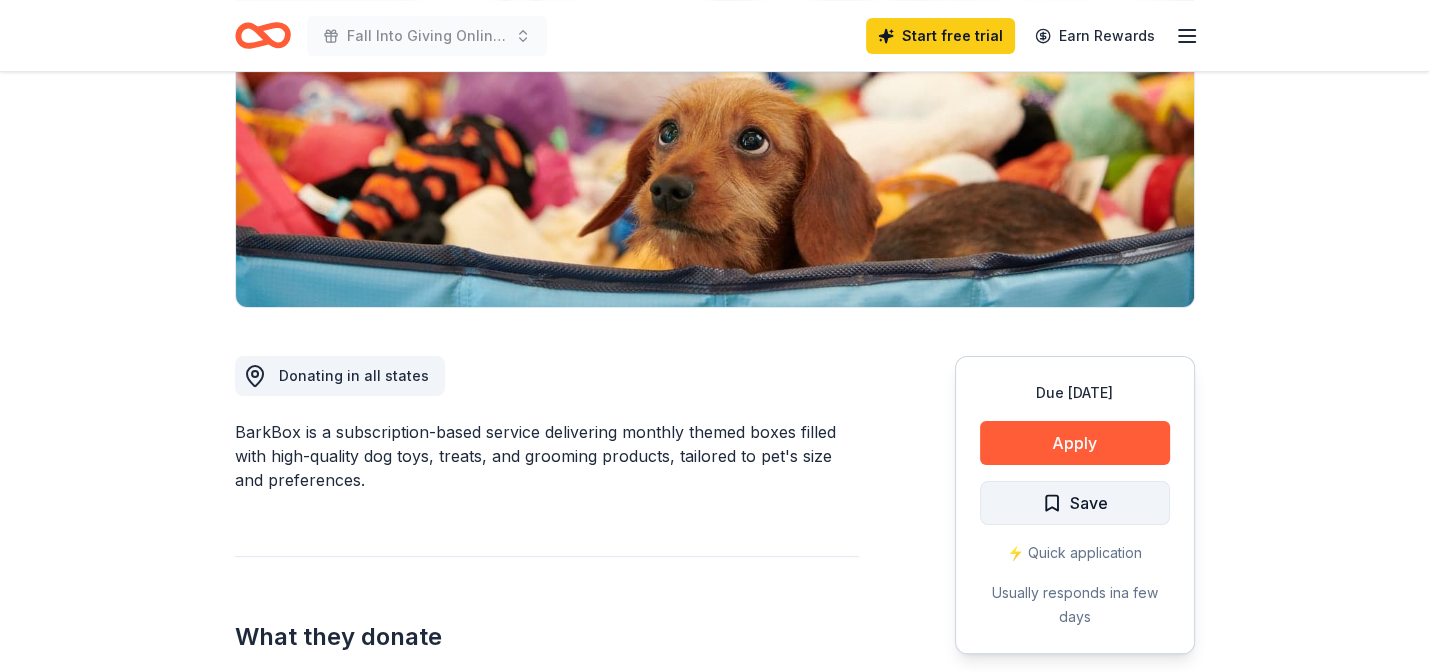 click on "Save" at bounding box center (1089, 503) 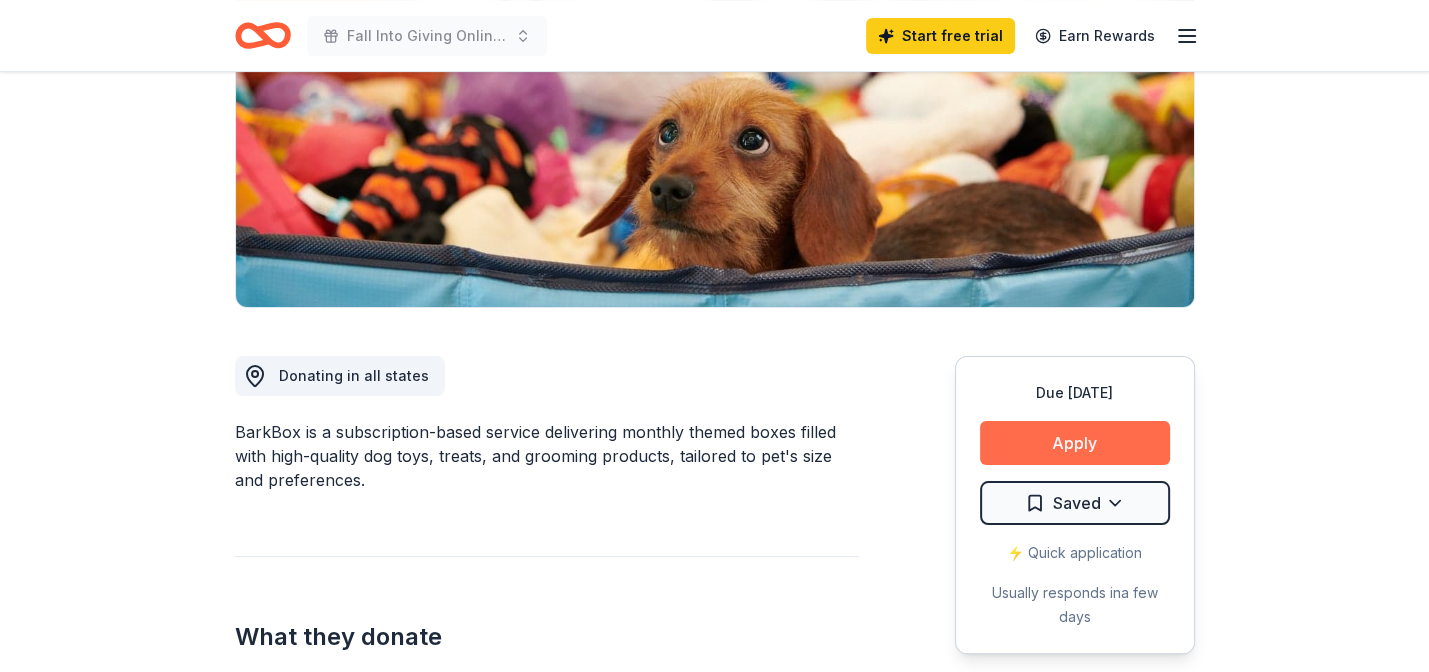 click on "Apply" at bounding box center [1075, 443] 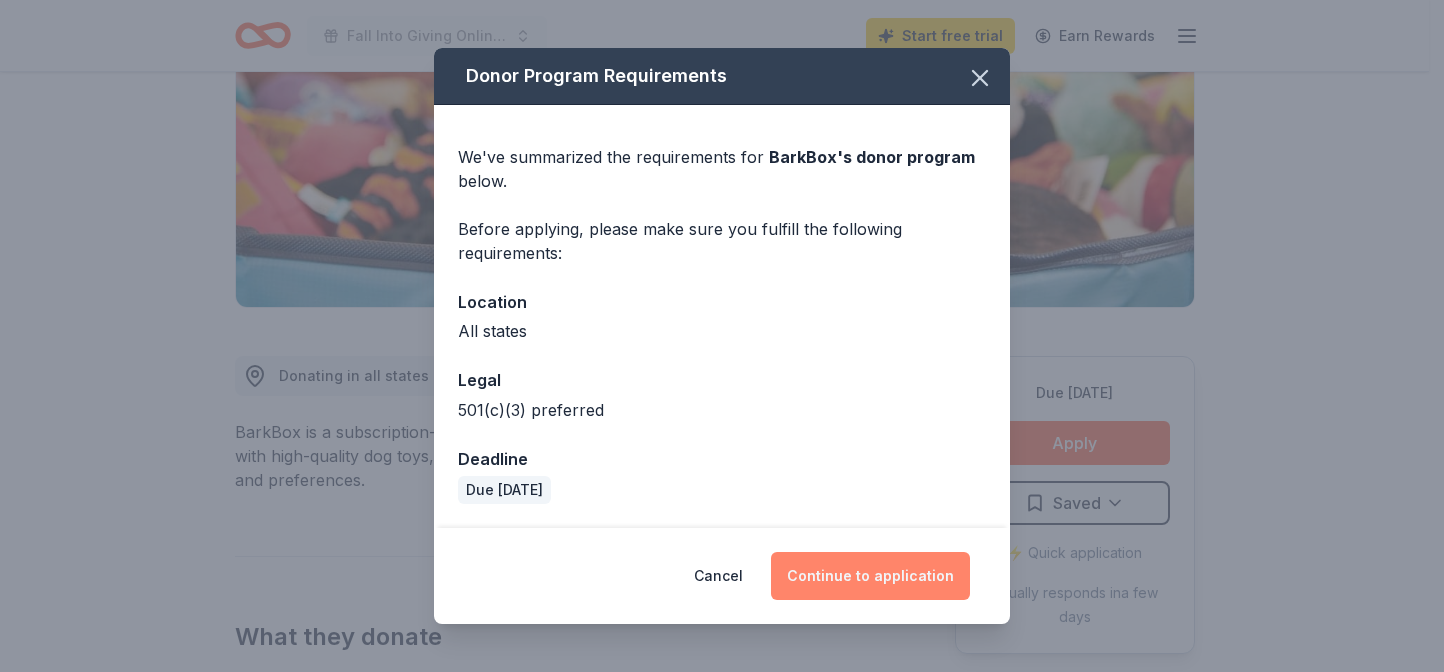 click on "Continue to application" at bounding box center [870, 576] 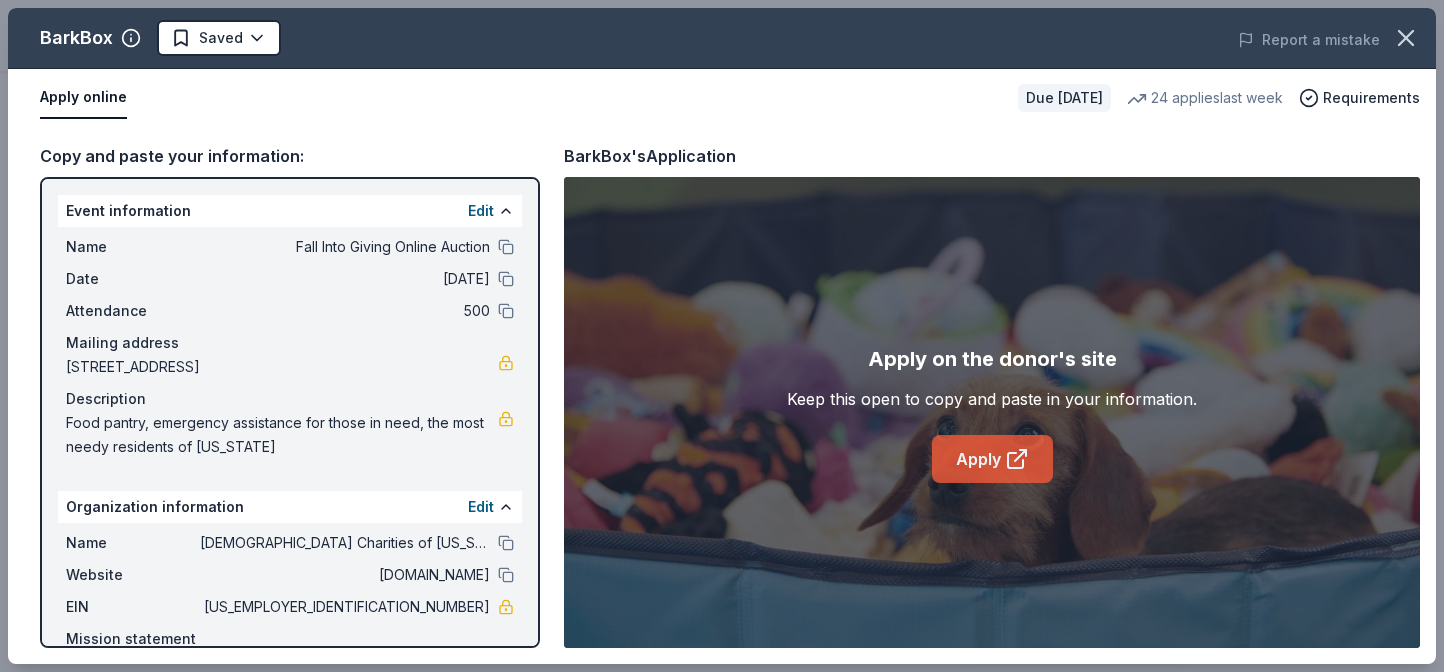 click on "Apply" at bounding box center [992, 459] 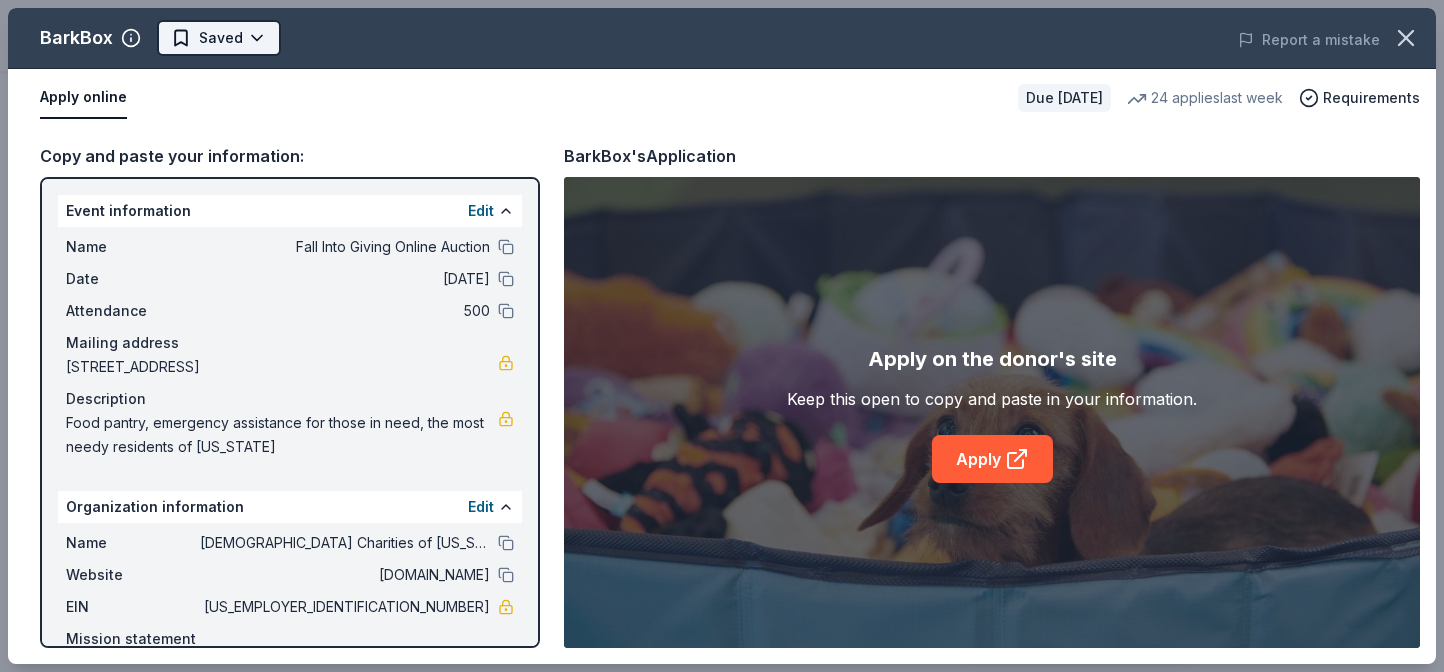 click on "Fall Into Giving Online Auction Start free  trial Earn Rewards Due in 52 days Share BarkBox 5.0 • 122  reviews 24   applies  last week approval rate donation value Share Donating in all states BarkBox is a subscription-based service delivering monthly themed boxes filled with high-quality dog toys, treats, and grooming products, tailored to pet's size and preferences. What they donate Dog toy(s), dog food Auction & raffle Donation can be shipped to you Who they donate to  Preferred 501(c)(3) preferred Due in 52 days Apply Saved ⚡️ Quick application Usually responds in  a few days Updated  30 days  ago Report a mistake approval rate 20 % approved 30 % declined 50 % no response donation value (average) 20% 70% 0% 10% $xx - $xx $xx - $xx $xx - $xx $xx - $xx Start free Pro trial to view approval rates and average donation values 5.0 • 122  reviews See all  122  reviews Connecticut breast health initiative June 2025 • Approved Read more A Lab for LIfe  May 2025 • Approved May 2025 • Declined May 2025" at bounding box center (722, 36) 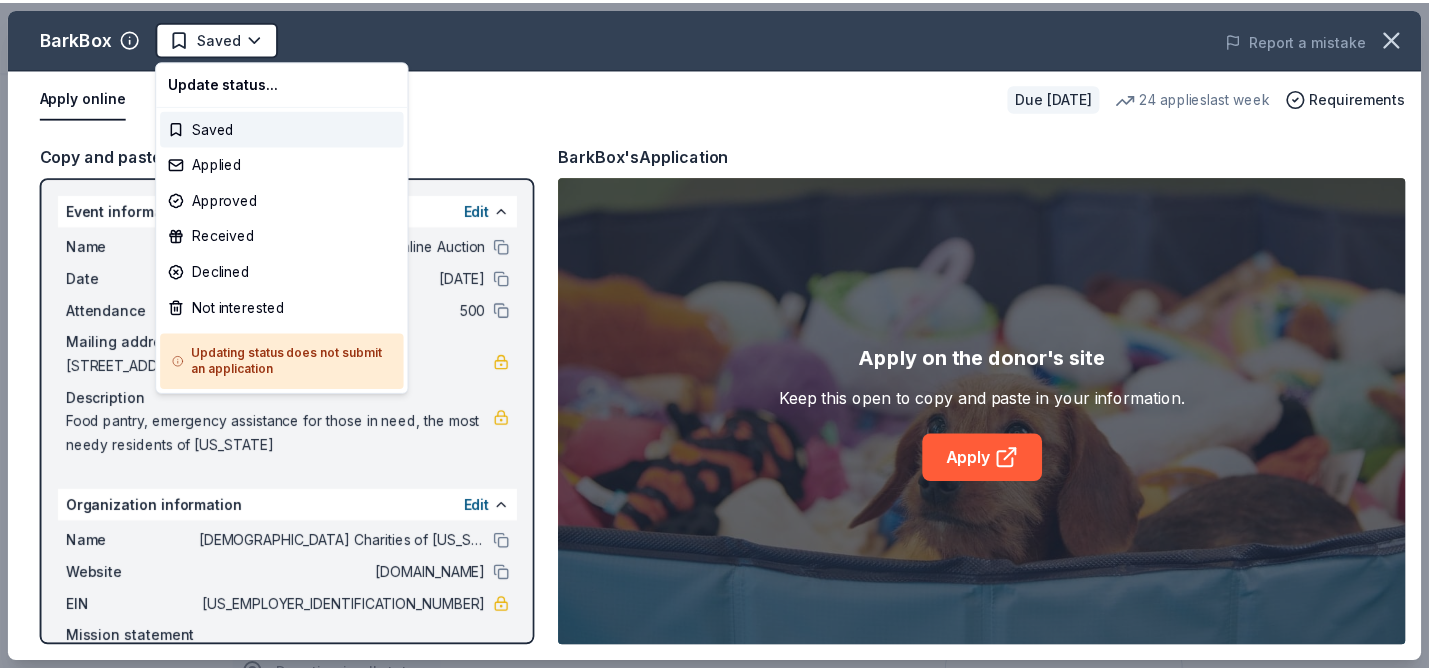 scroll, scrollTop: 0, scrollLeft: 0, axis: both 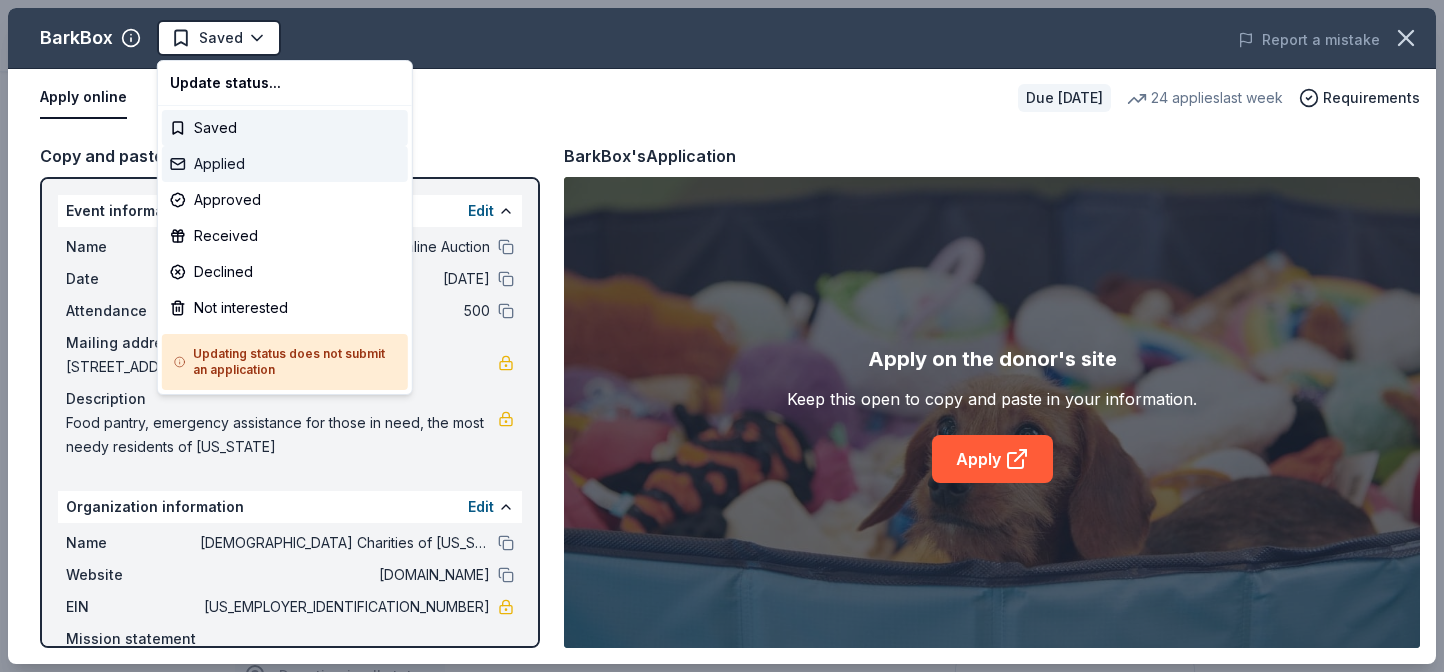 click on "Applied" at bounding box center [285, 164] 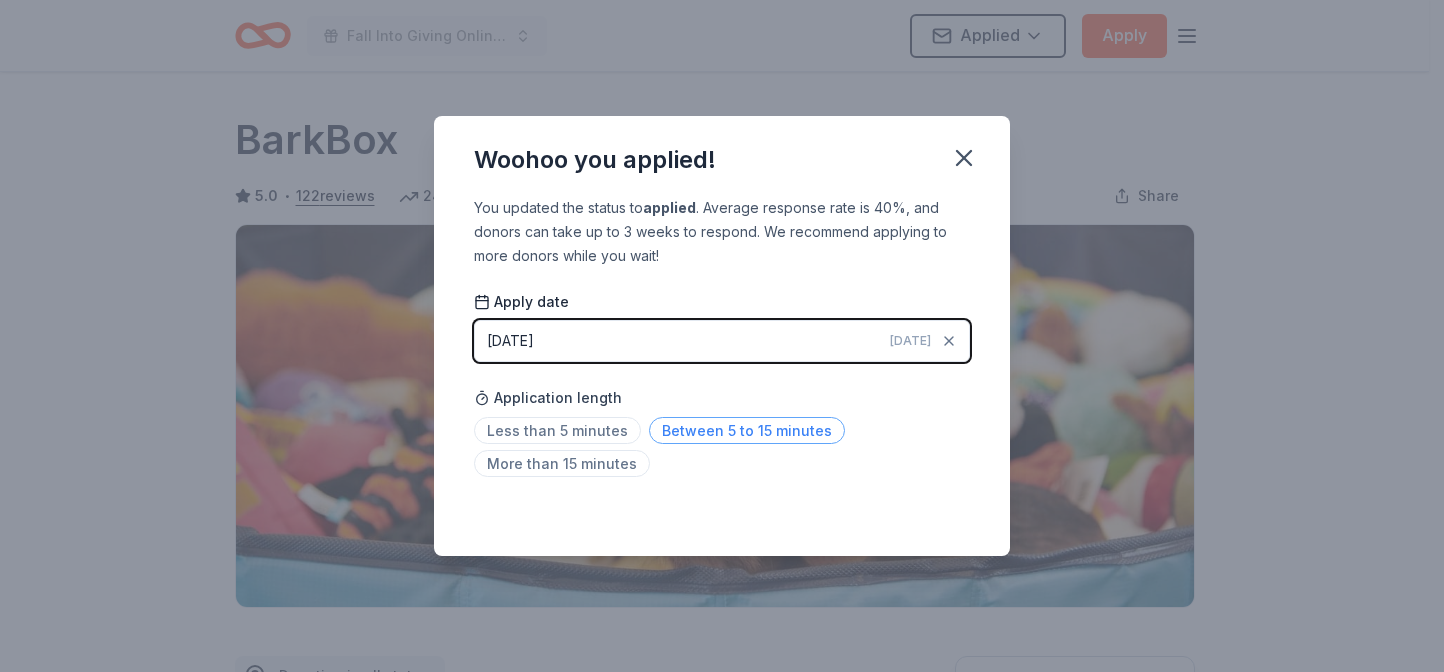 click on "Between 5 to 15 minutes" at bounding box center (747, 430) 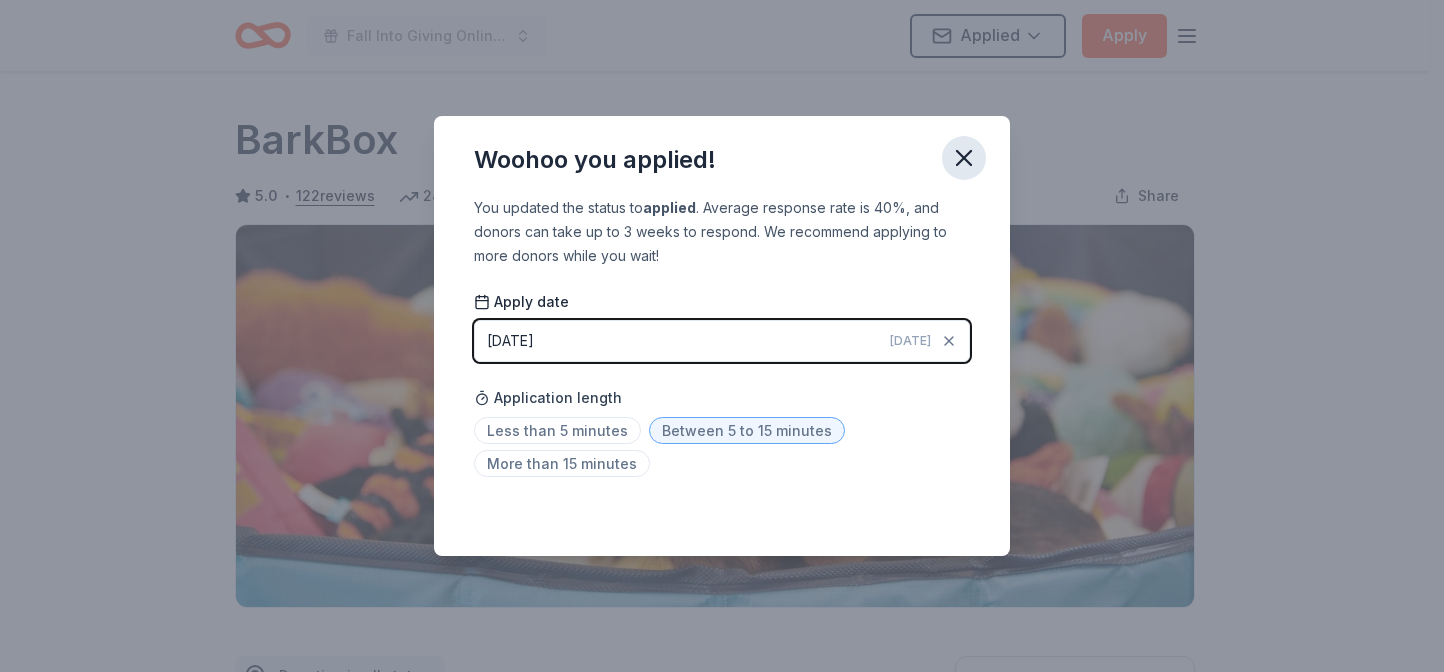 click 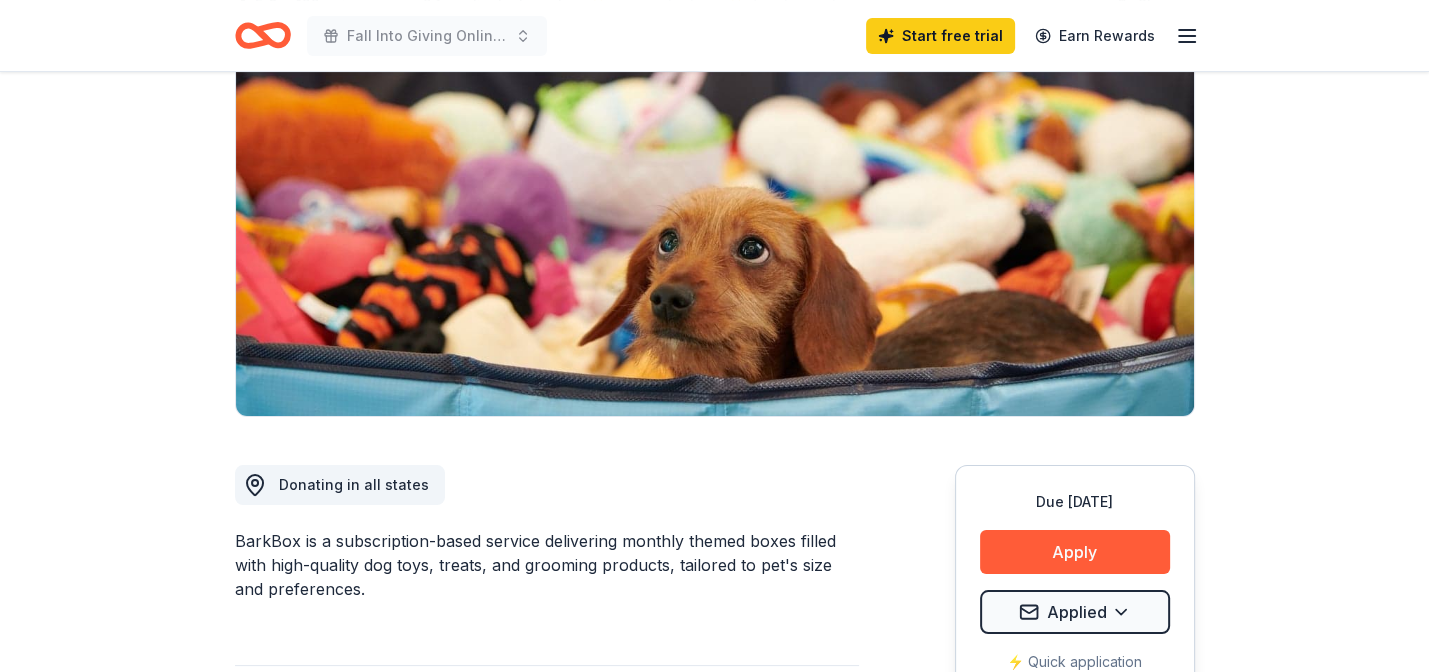 scroll, scrollTop: 0, scrollLeft: 0, axis: both 